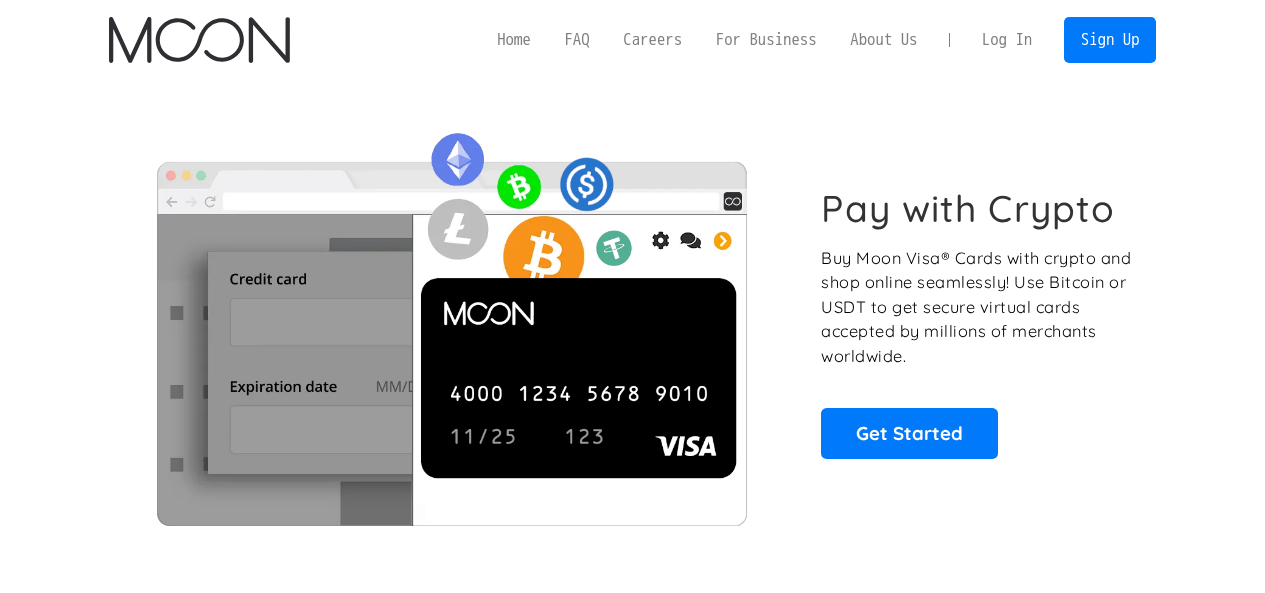 scroll, scrollTop: 0, scrollLeft: 0, axis: both 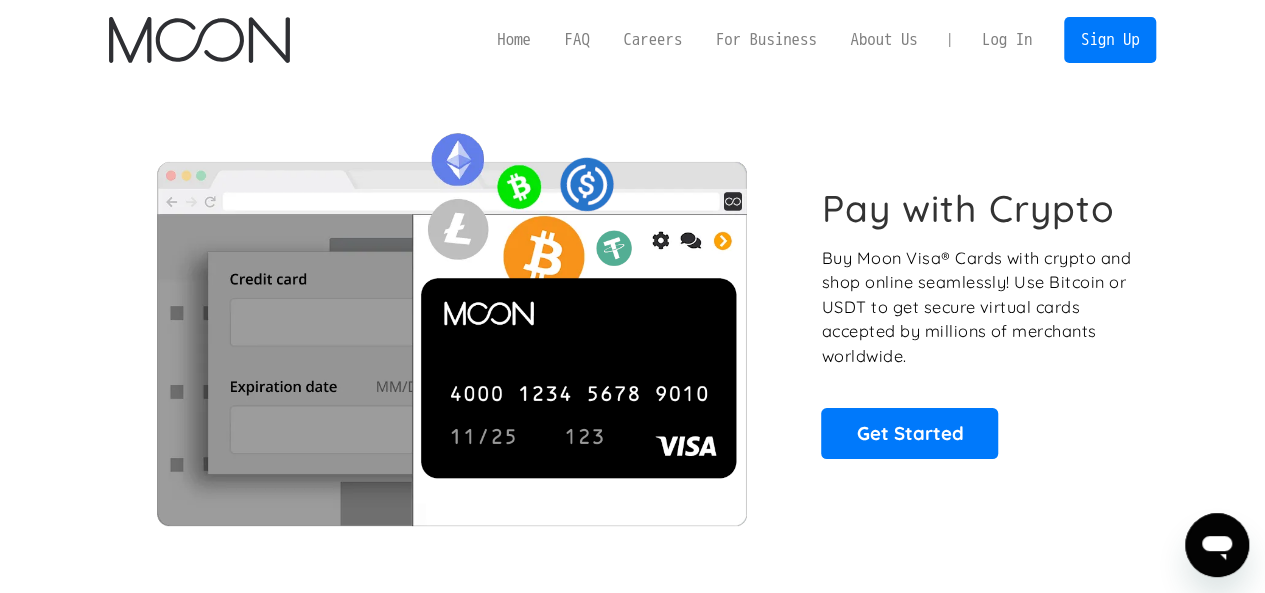 click on "Log In" at bounding box center (1007, 40) 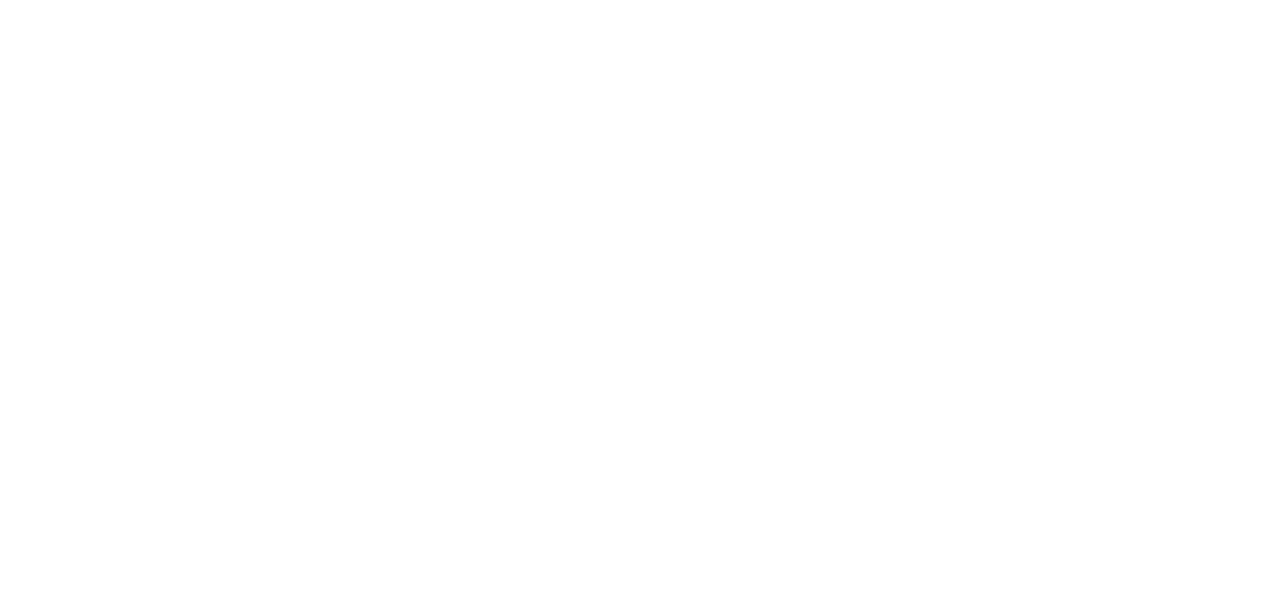 scroll, scrollTop: 0, scrollLeft: 0, axis: both 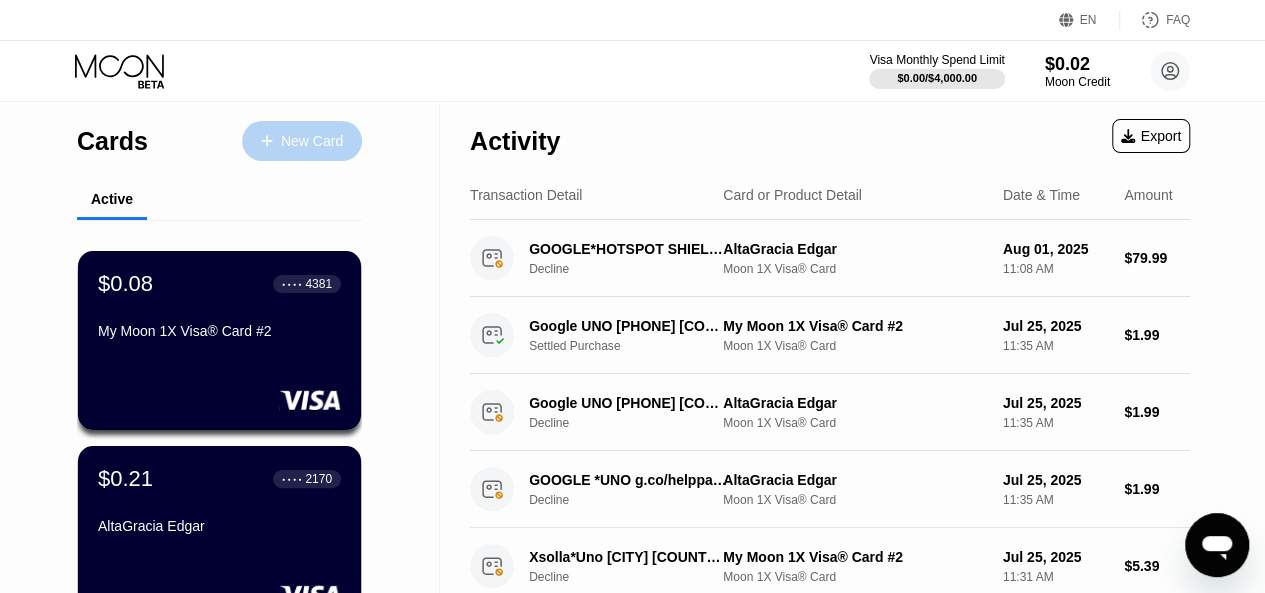 click on "New Card" at bounding box center [312, 141] 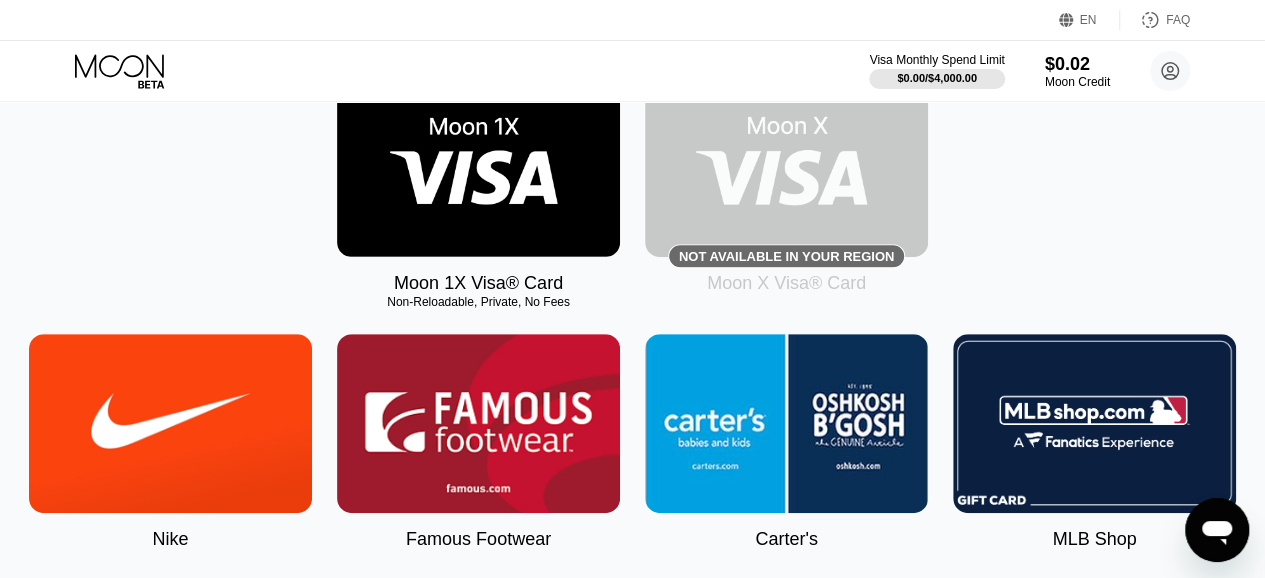 scroll, scrollTop: 386, scrollLeft: 0, axis: vertical 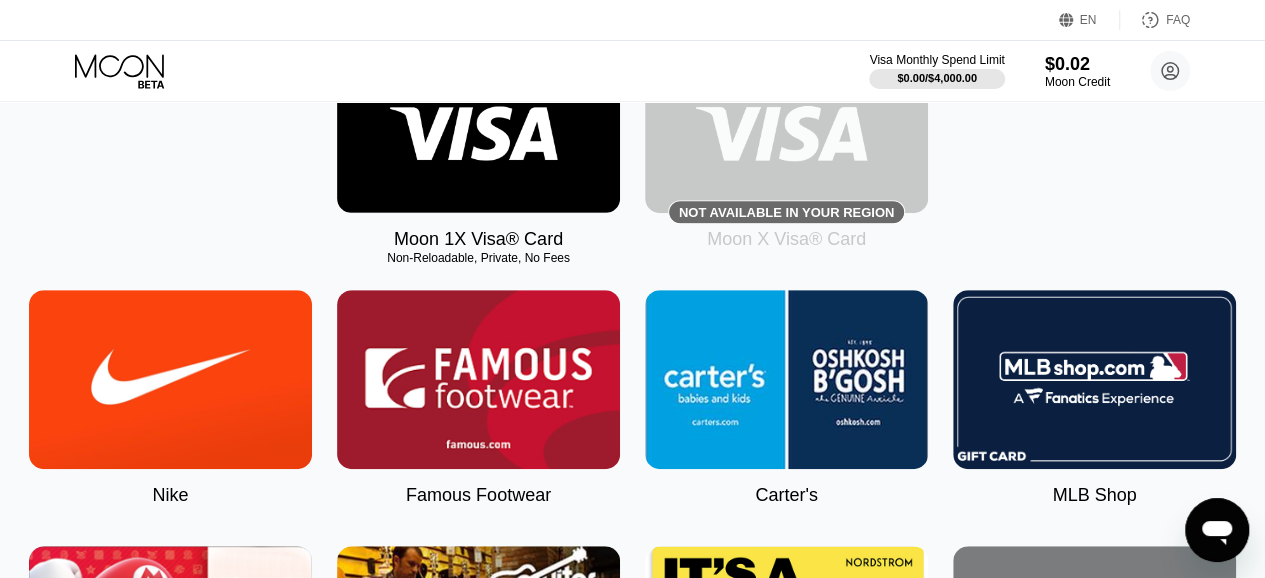 click at bounding box center [478, 123] 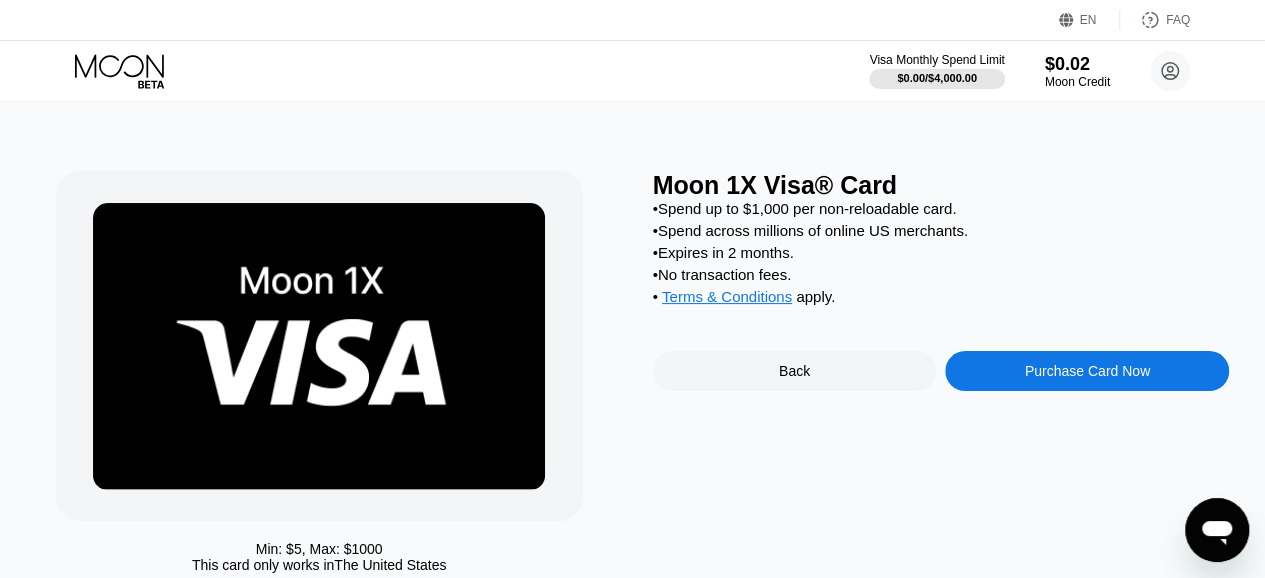 scroll, scrollTop: 0, scrollLeft: 0, axis: both 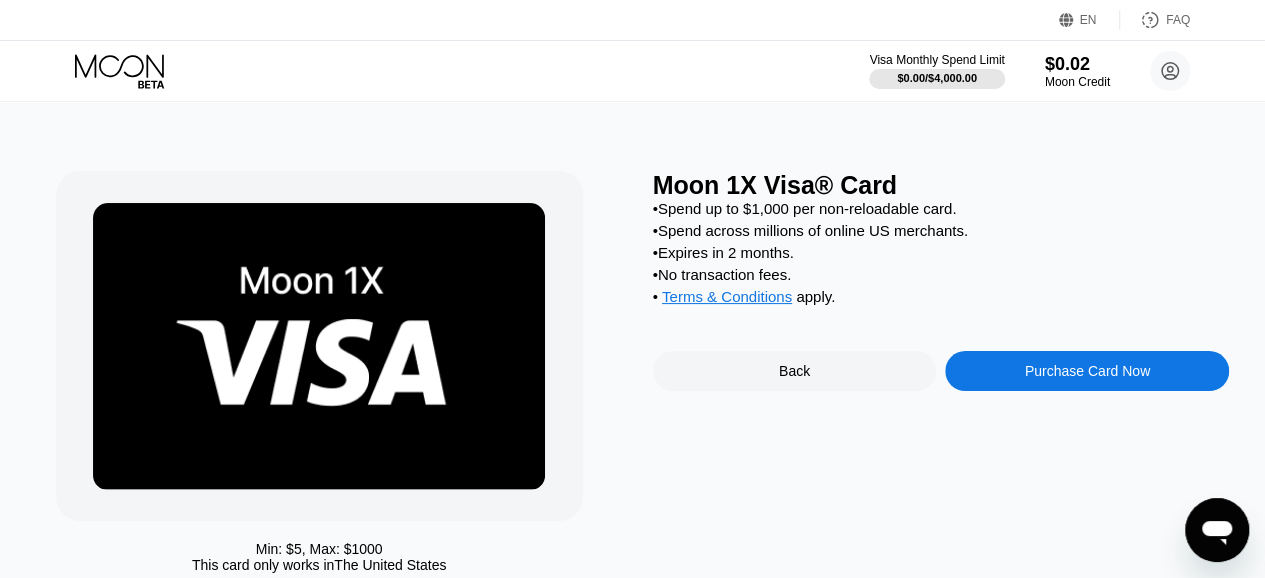 click on "Purchase Card Now" at bounding box center (1087, 371) 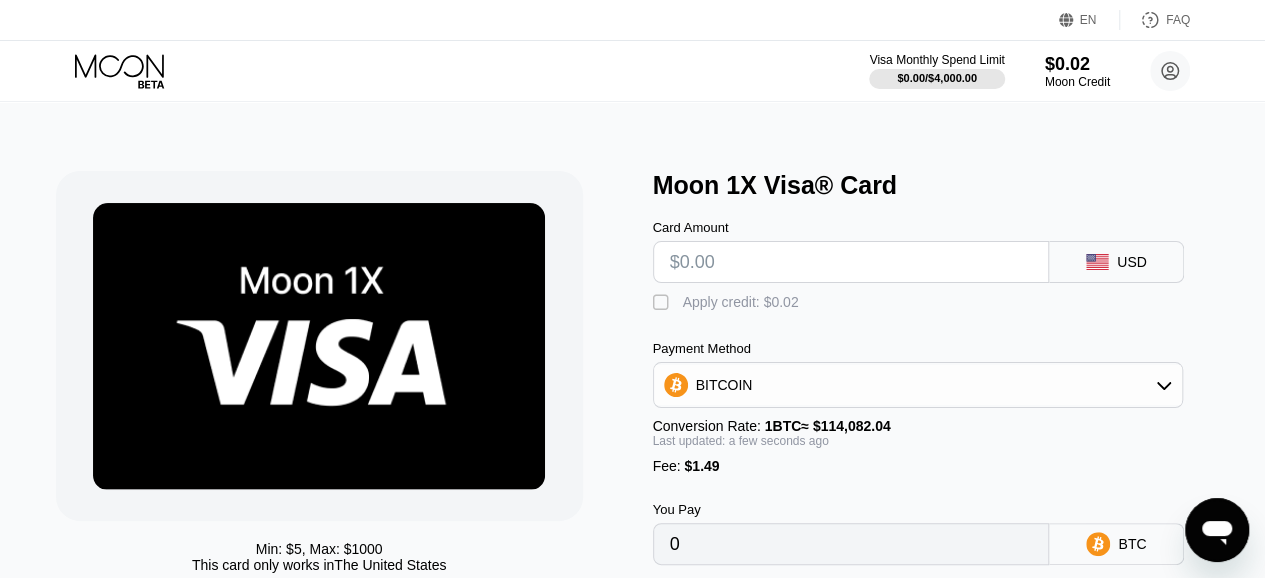 click at bounding box center (851, 262) 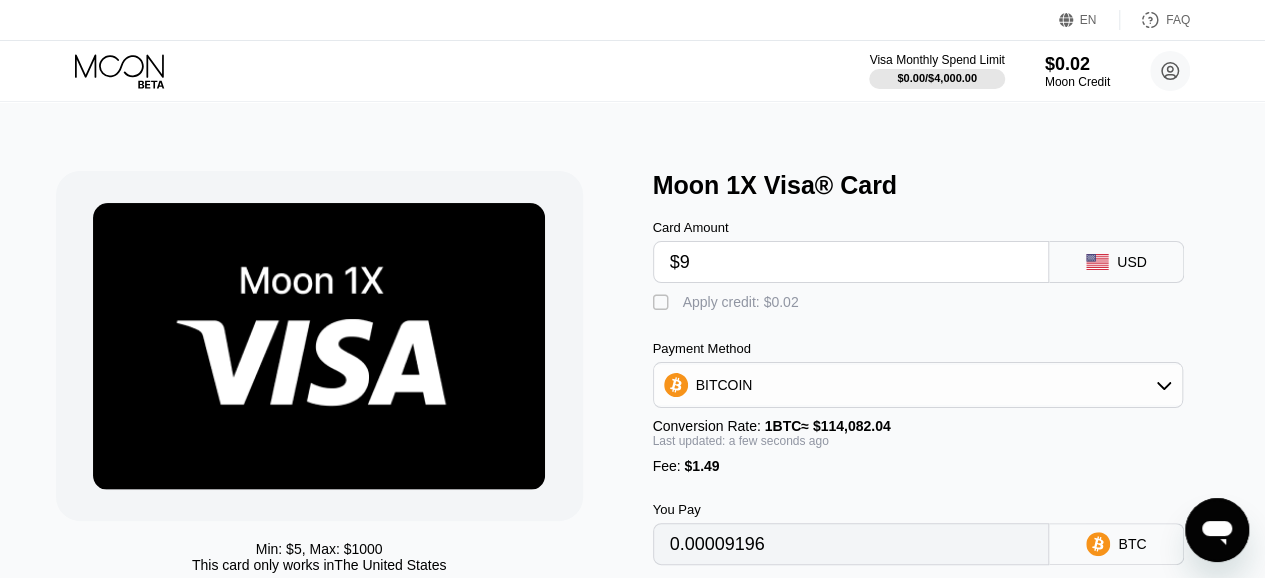 type on "0.00009196" 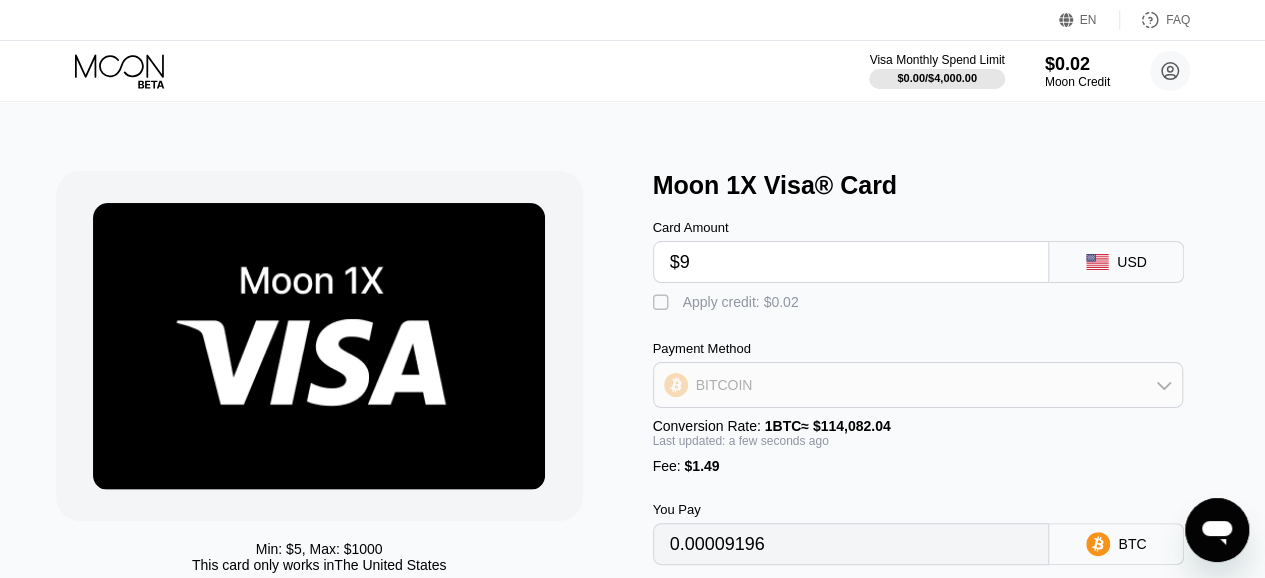 click on "BITCOIN" at bounding box center (918, 385) 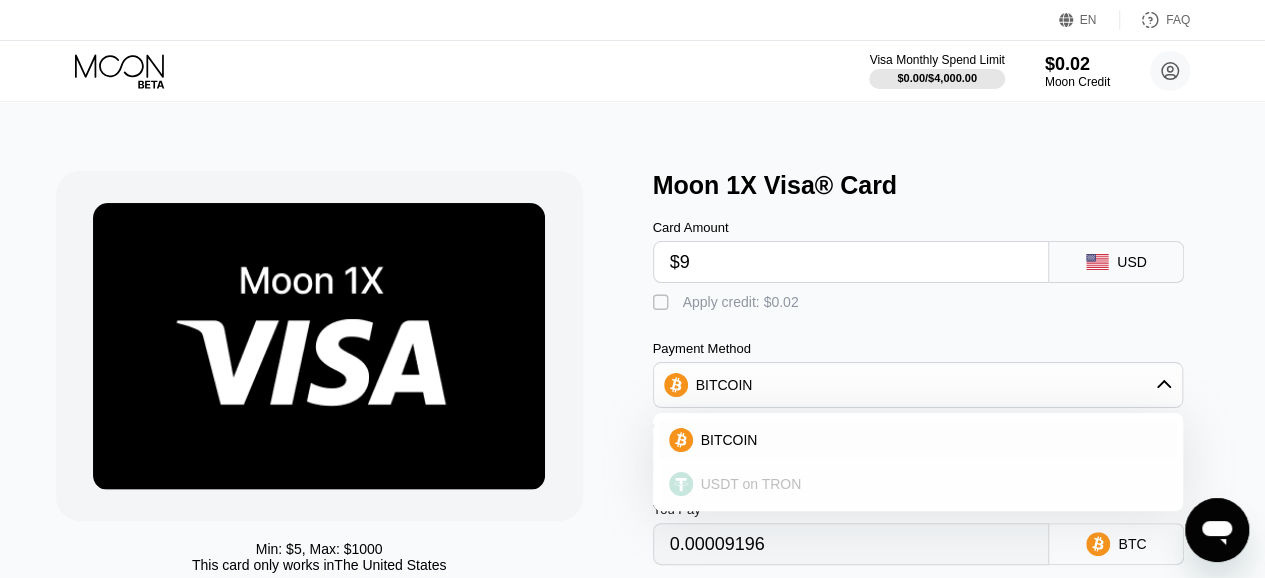 click on "USDT on TRON" at bounding box center [751, 484] 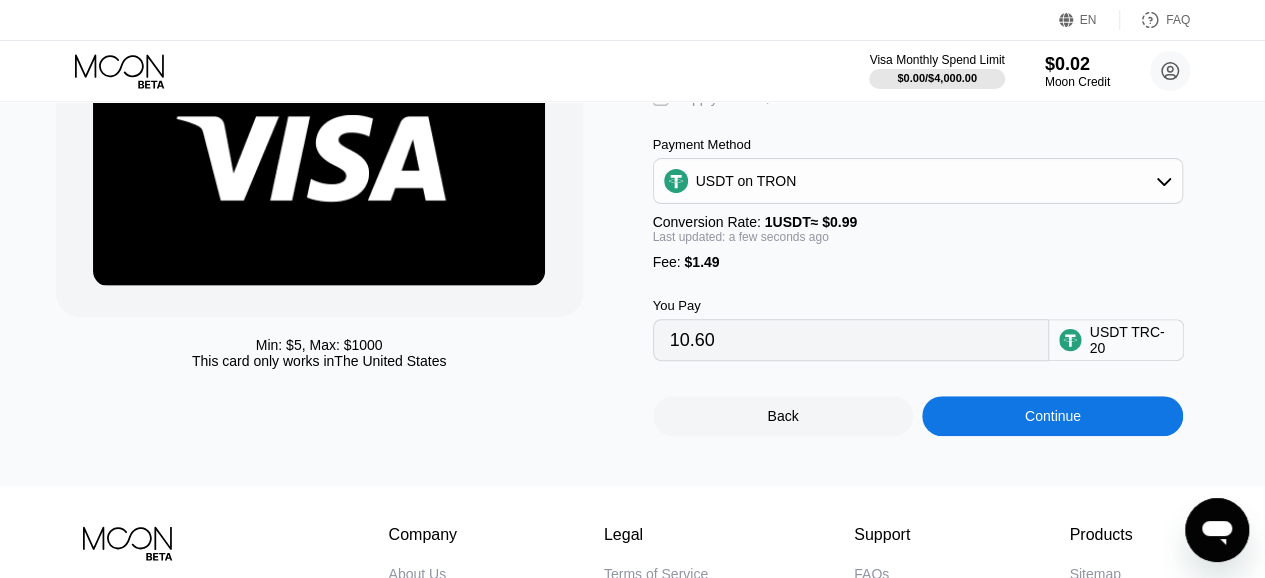 scroll, scrollTop: 208, scrollLeft: 0, axis: vertical 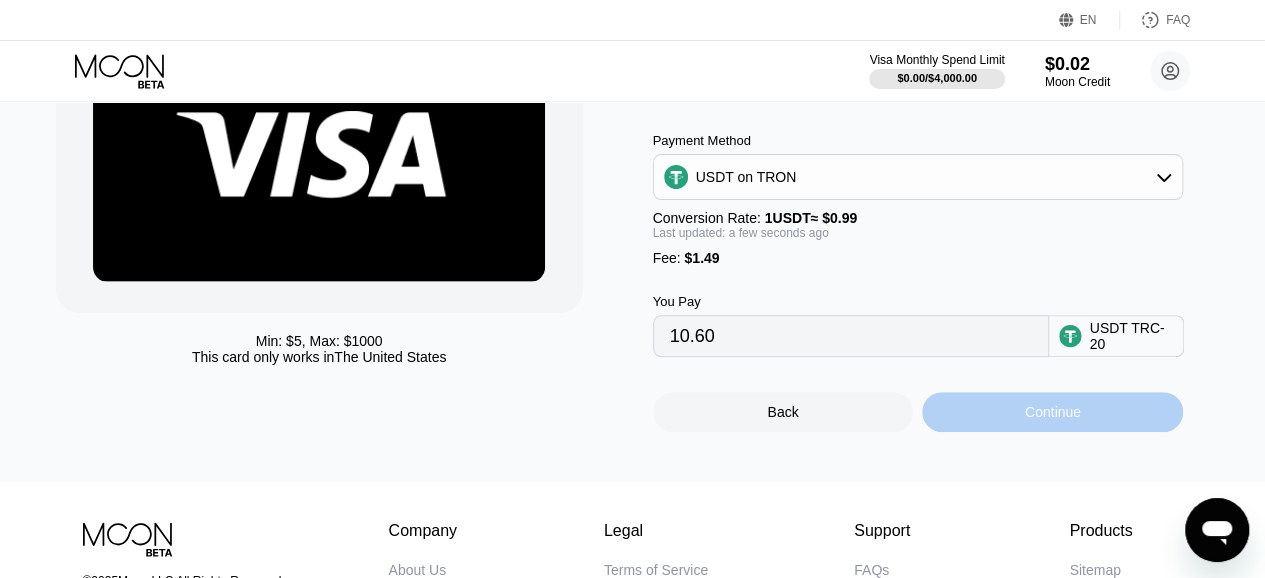 click on "Continue" at bounding box center [1053, 412] 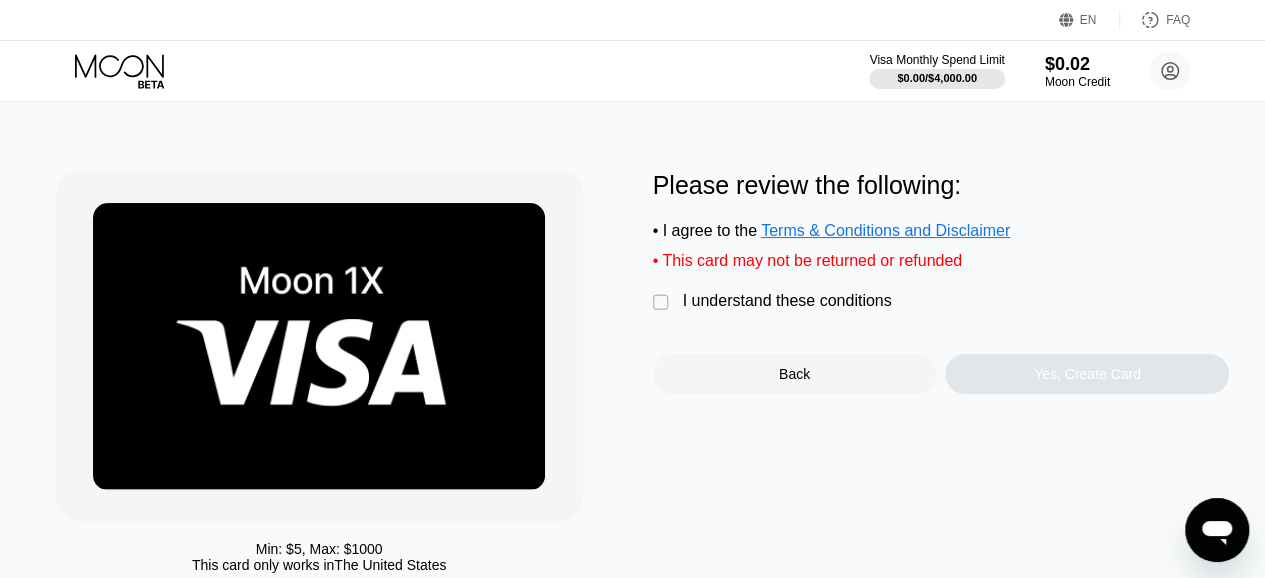 scroll, scrollTop: 0, scrollLeft: 0, axis: both 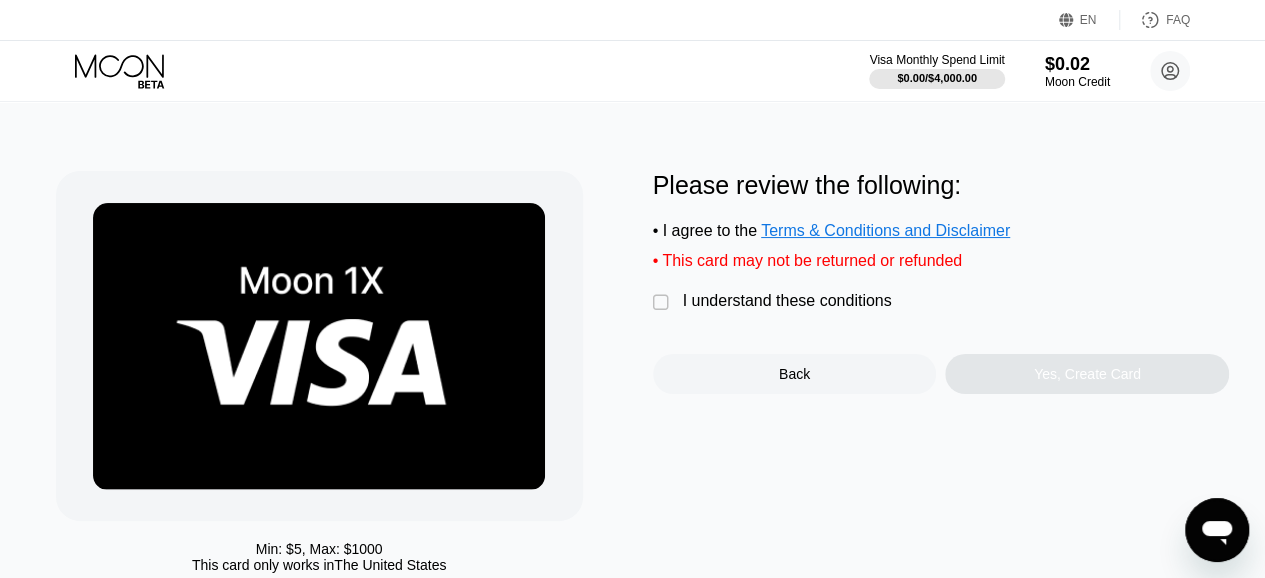 click on "" at bounding box center [663, 303] 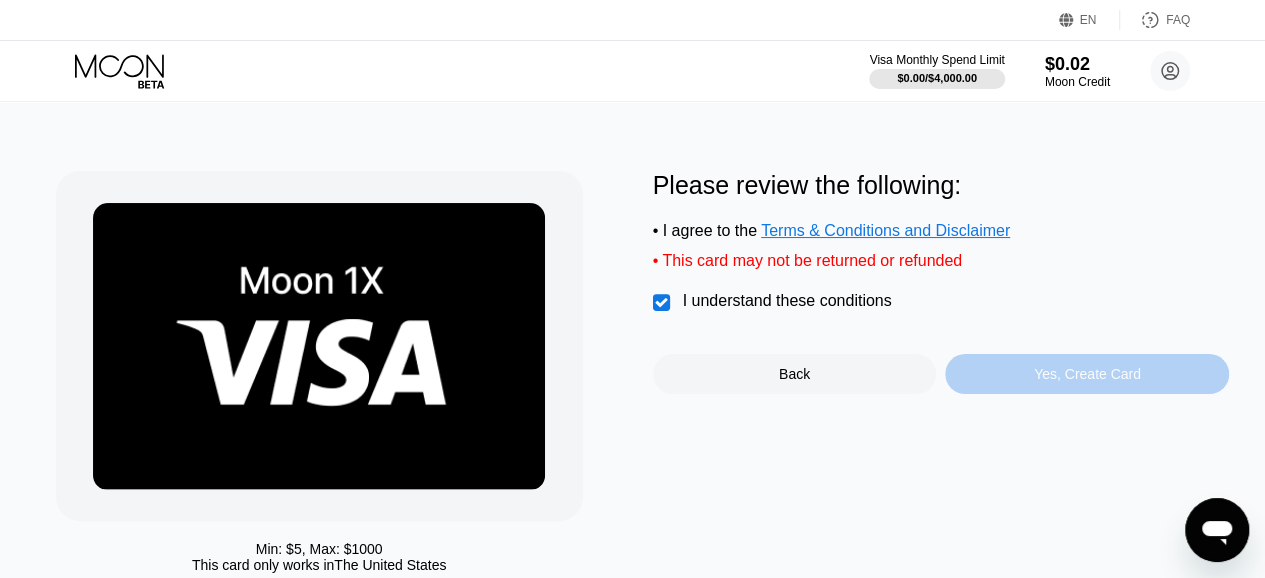 click on "Yes, Create Card" at bounding box center (1087, 374) 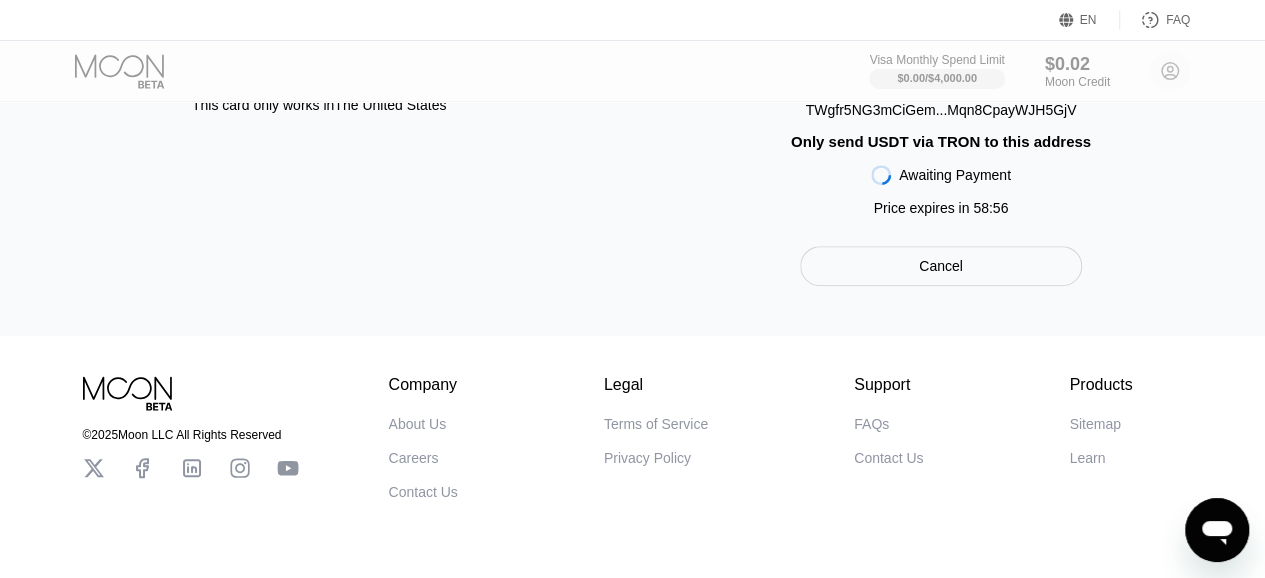 scroll, scrollTop: 260, scrollLeft: 0, axis: vertical 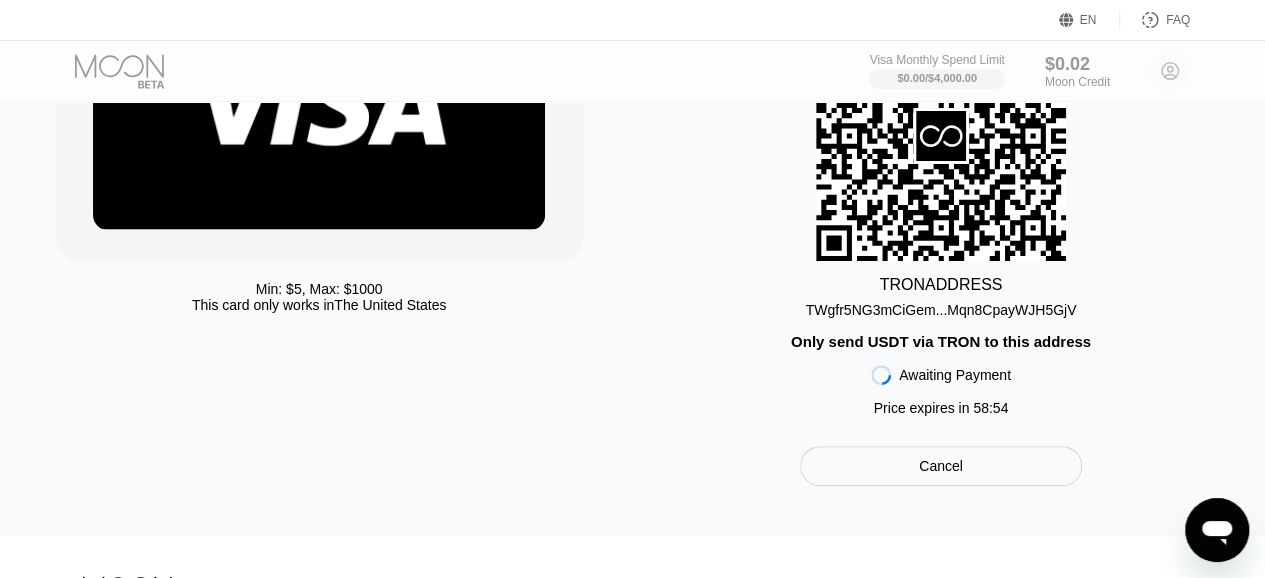 click on "TWgfr5NG3mCiGem...Mqn8CpayWJH5GjV" at bounding box center (941, 310) 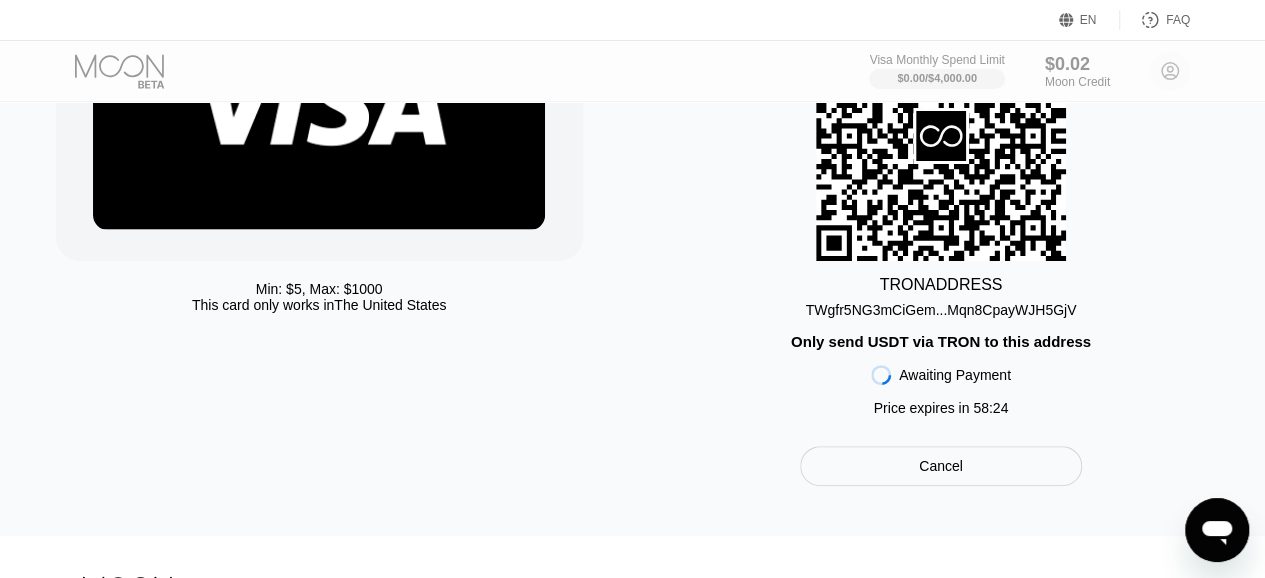 scroll, scrollTop: 260, scrollLeft: 0, axis: vertical 